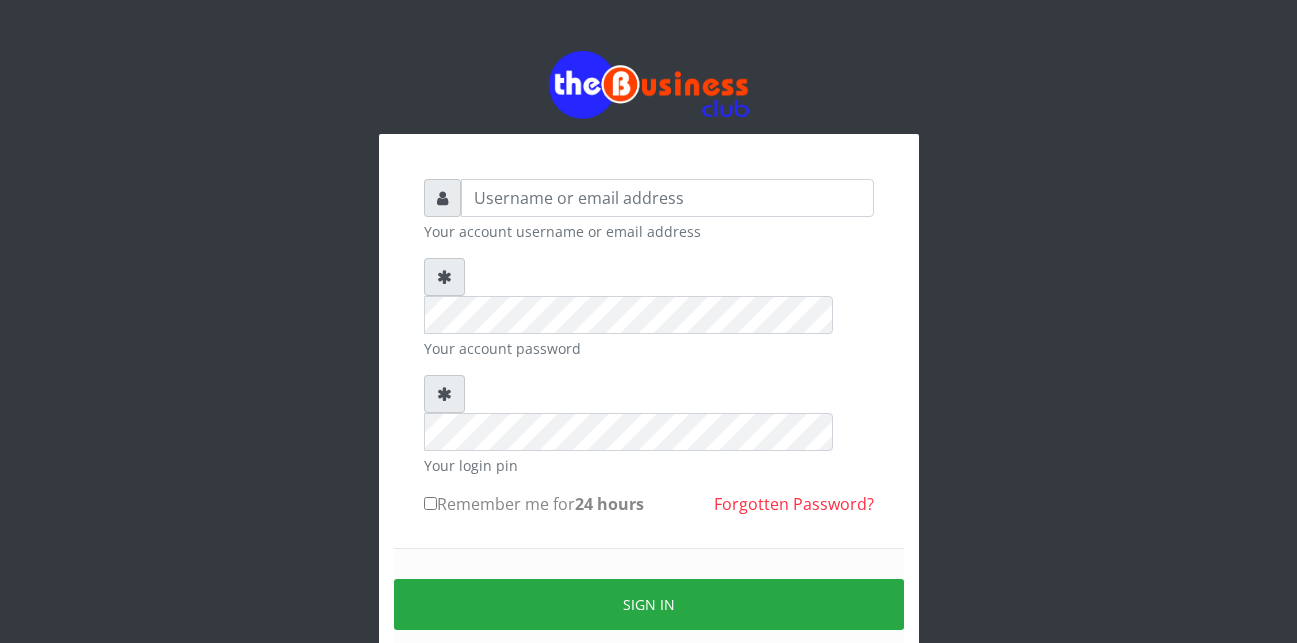 scroll, scrollTop: 0, scrollLeft: 0, axis: both 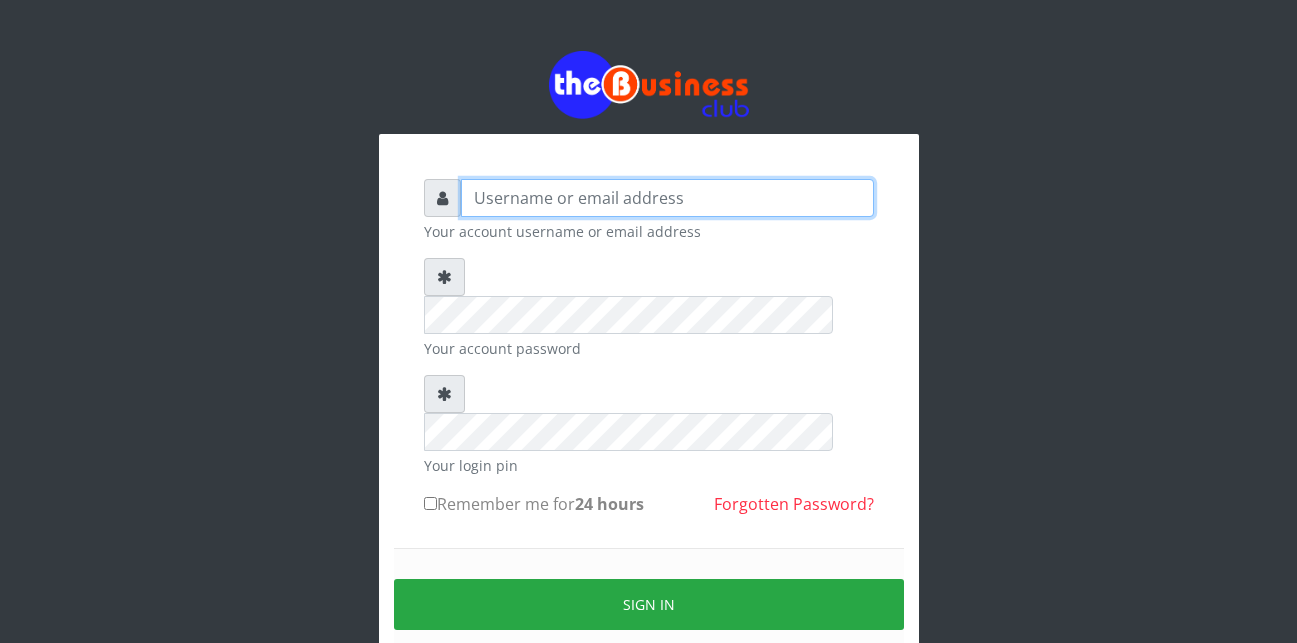 click at bounding box center (667, 198) 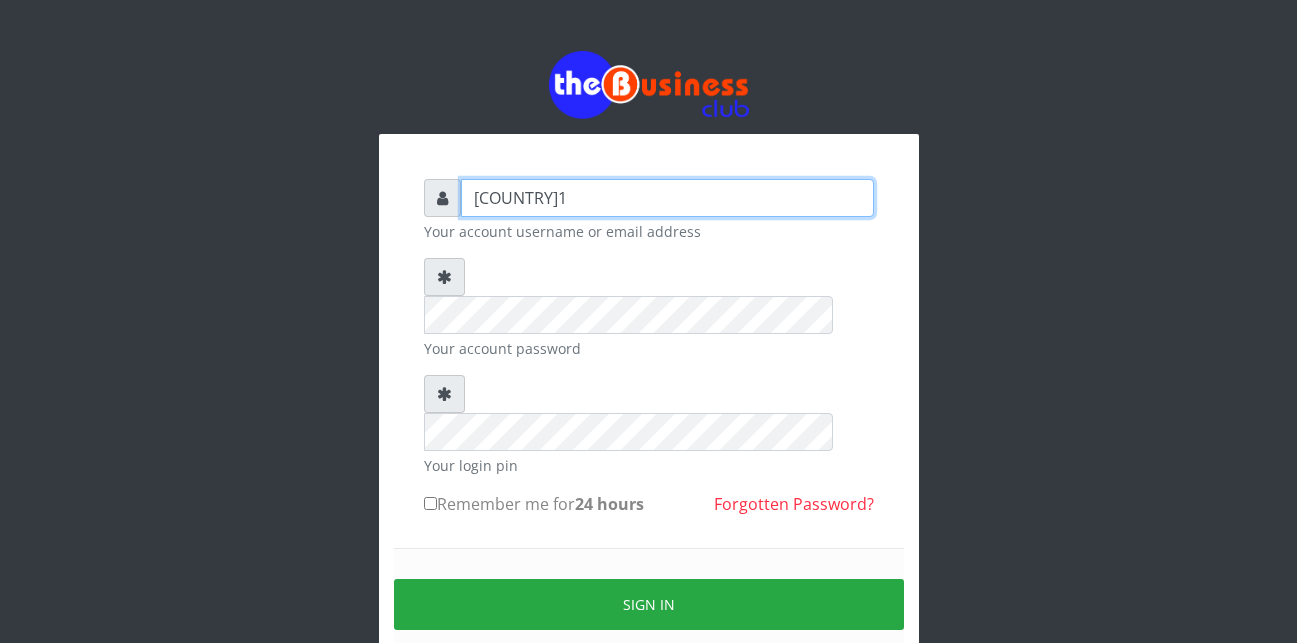 type on "[COUNTRY]1" 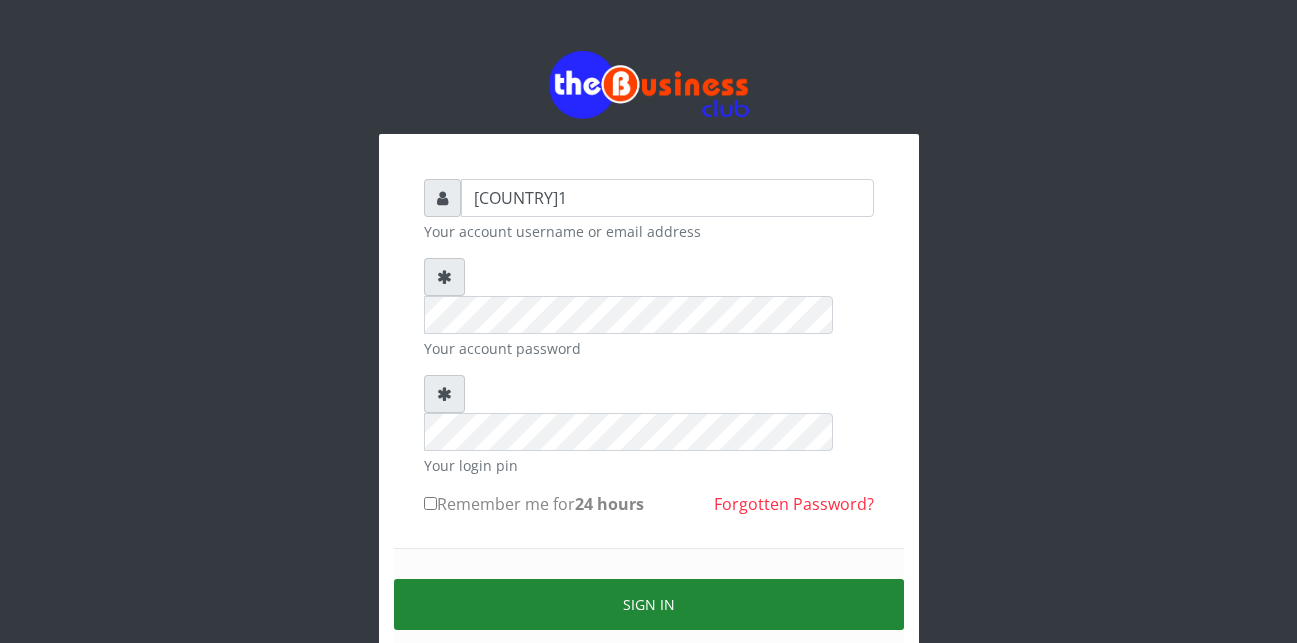 click on "Sign in" at bounding box center [649, 604] 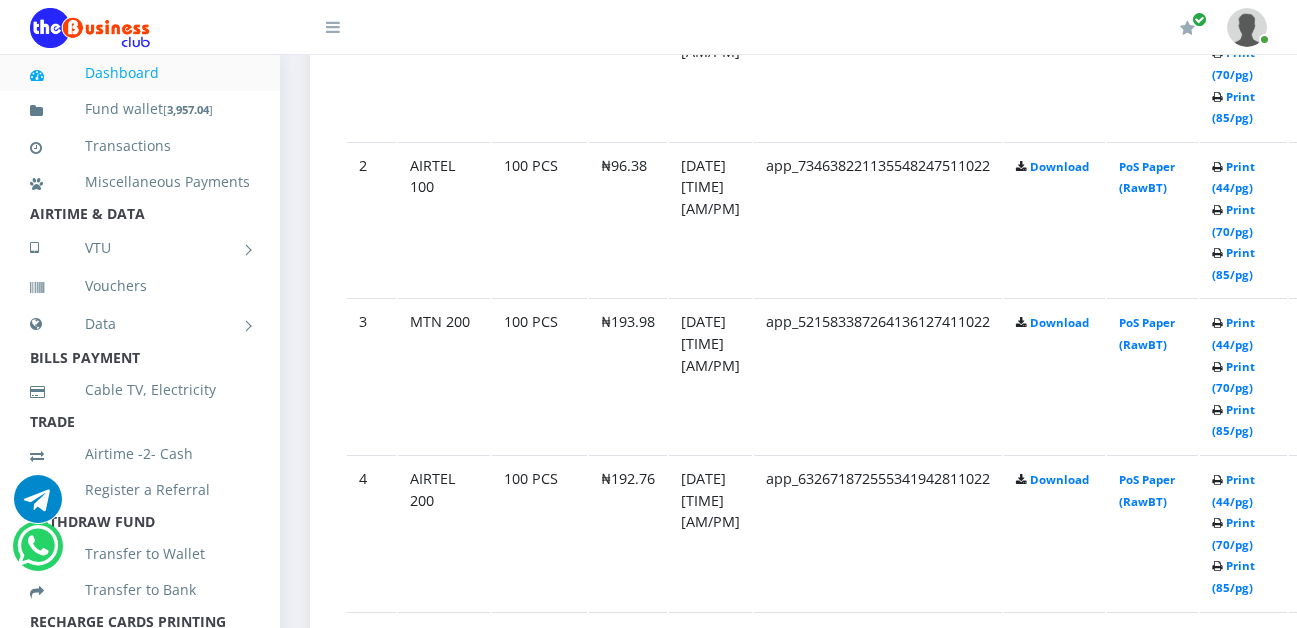 scroll, scrollTop: 1320, scrollLeft: 0, axis: vertical 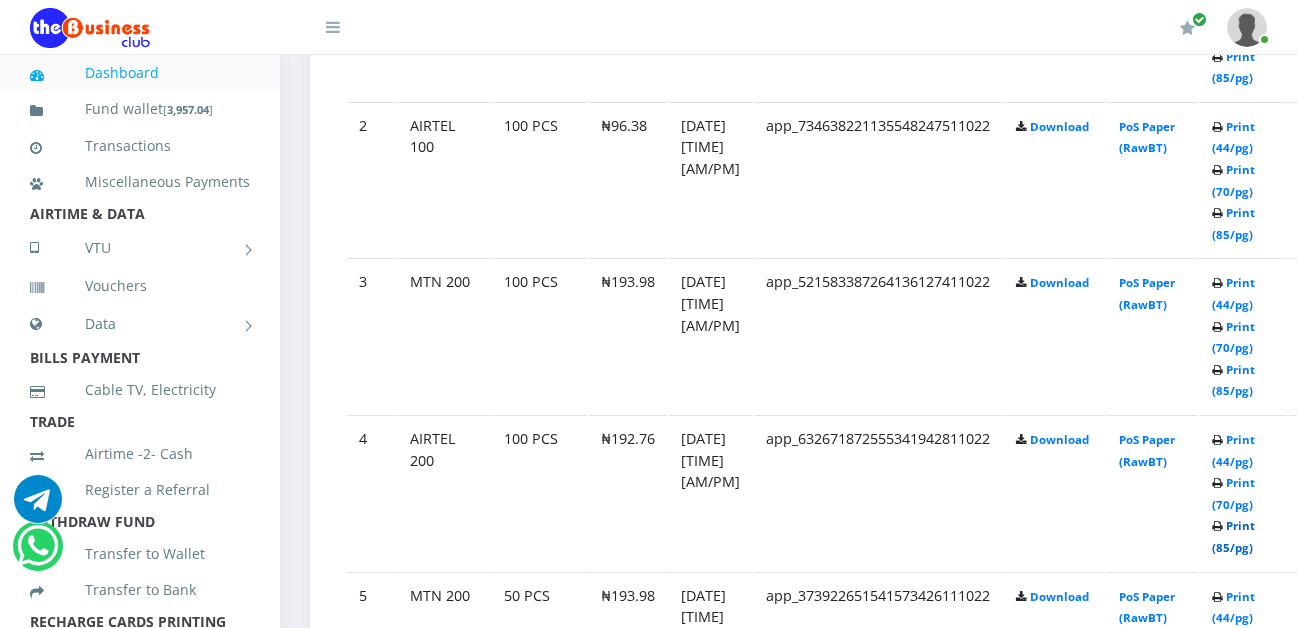 click on "Print (85/pg)" at bounding box center [1233, 536] 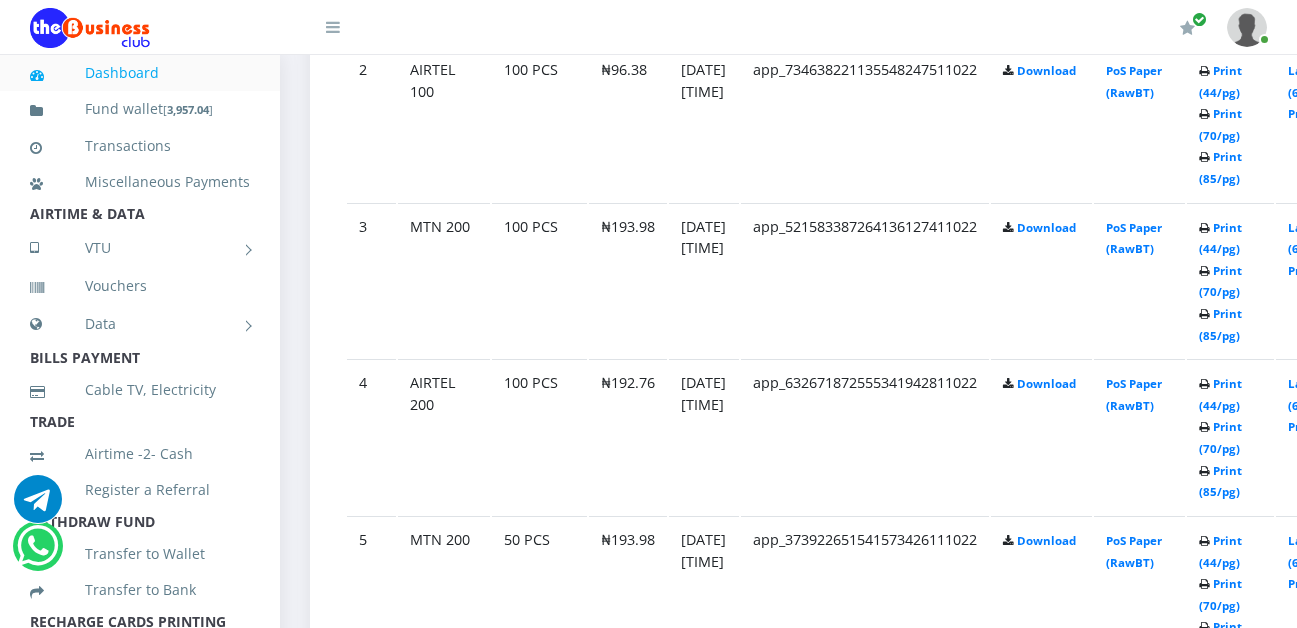 scroll, scrollTop: 1414, scrollLeft: 0, axis: vertical 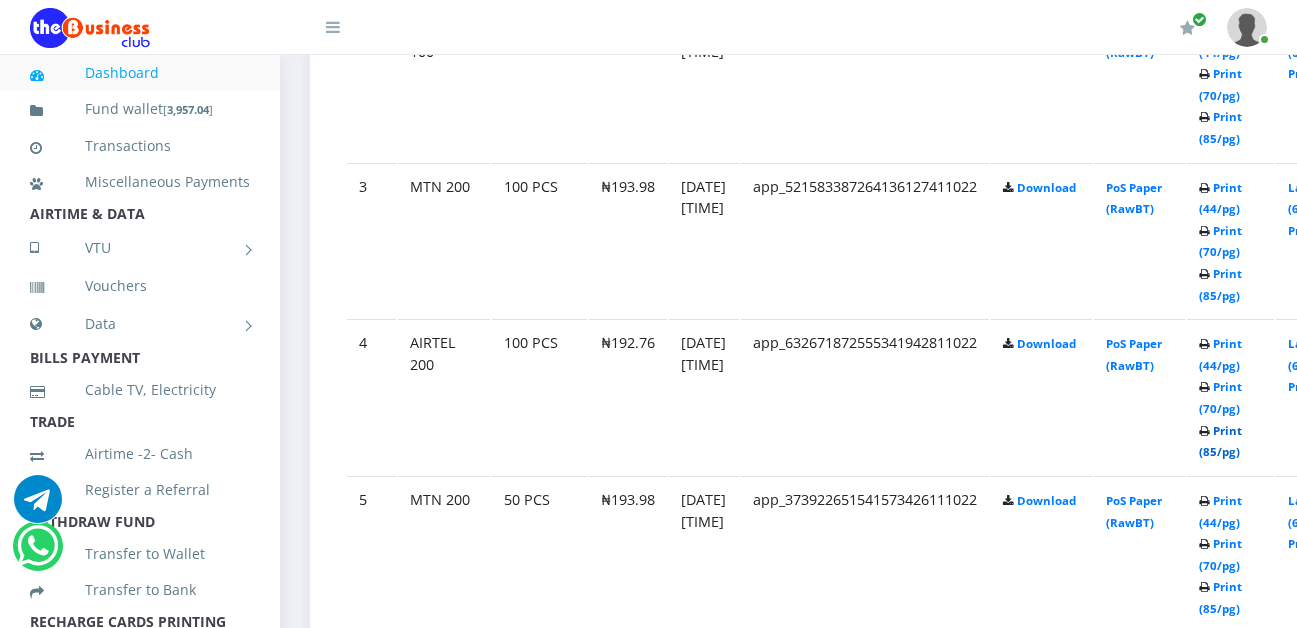 click on "Print (85/pg)" at bounding box center (1220, 441) 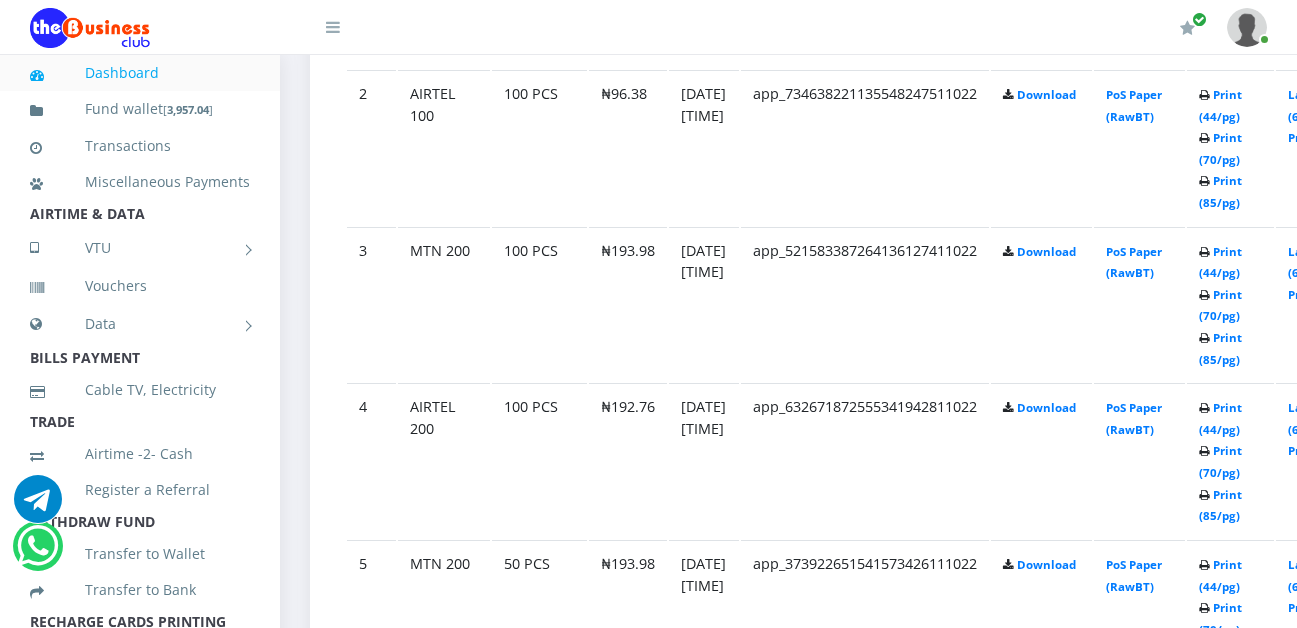 scroll, scrollTop: 1414, scrollLeft: 0, axis: vertical 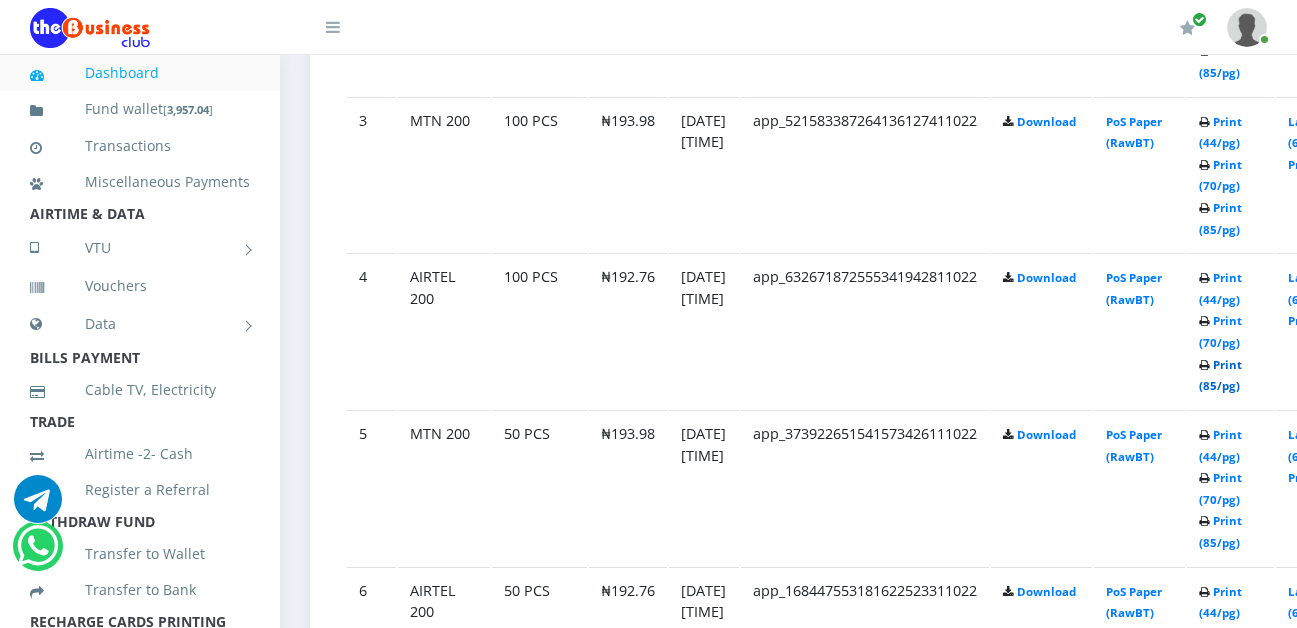 click on "Print (85/pg)" at bounding box center (1220, 375) 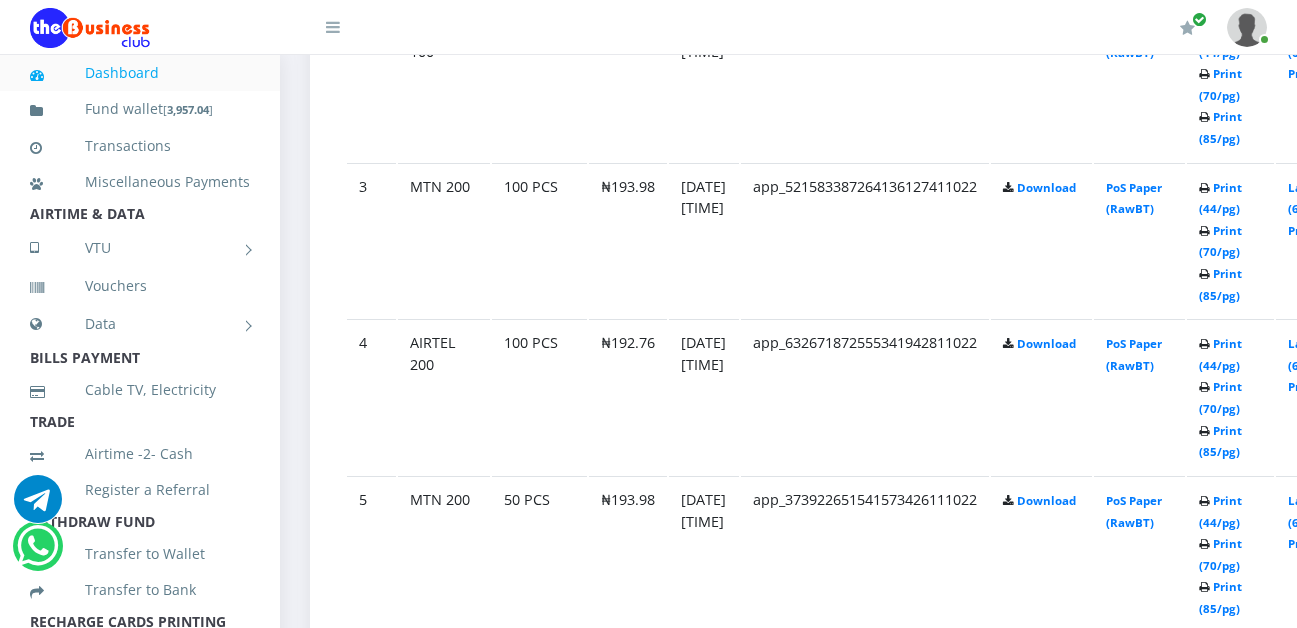 scroll, scrollTop: 0, scrollLeft: 0, axis: both 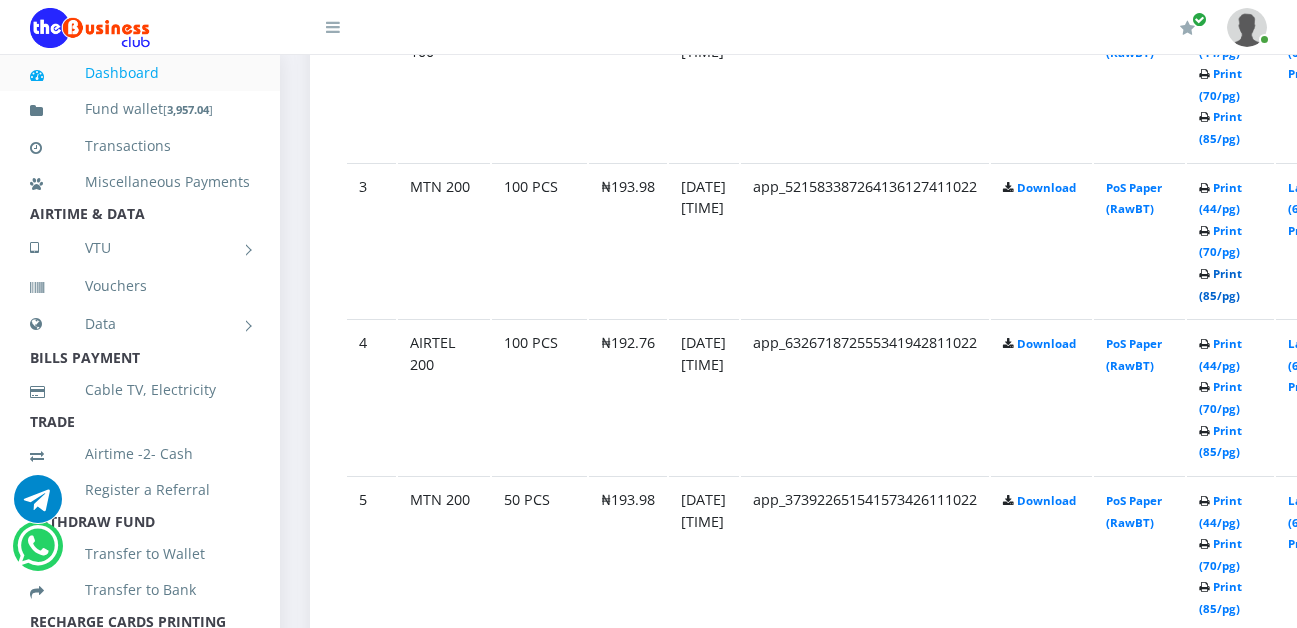 click on "Print (85/pg)" at bounding box center (1220, 284) 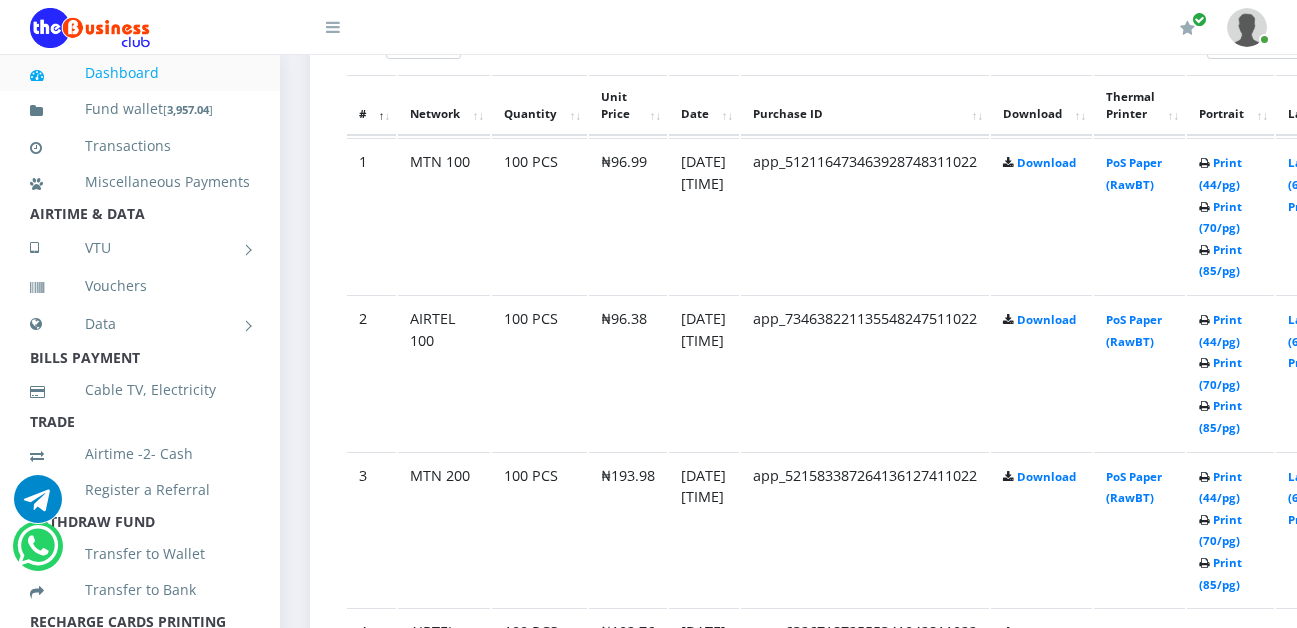 scroll, scrollTop: 1085, scrollLeft: 0, axis: vertical 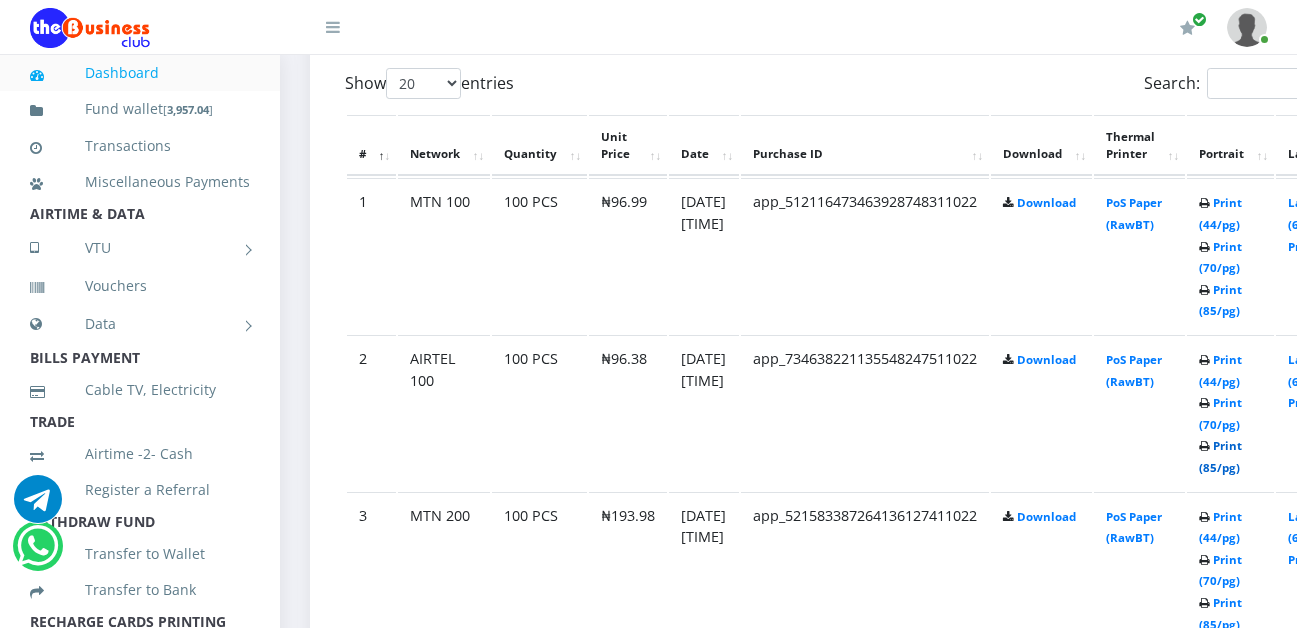 click on "Print (85/pg)" at bounding box center (1220, 456) 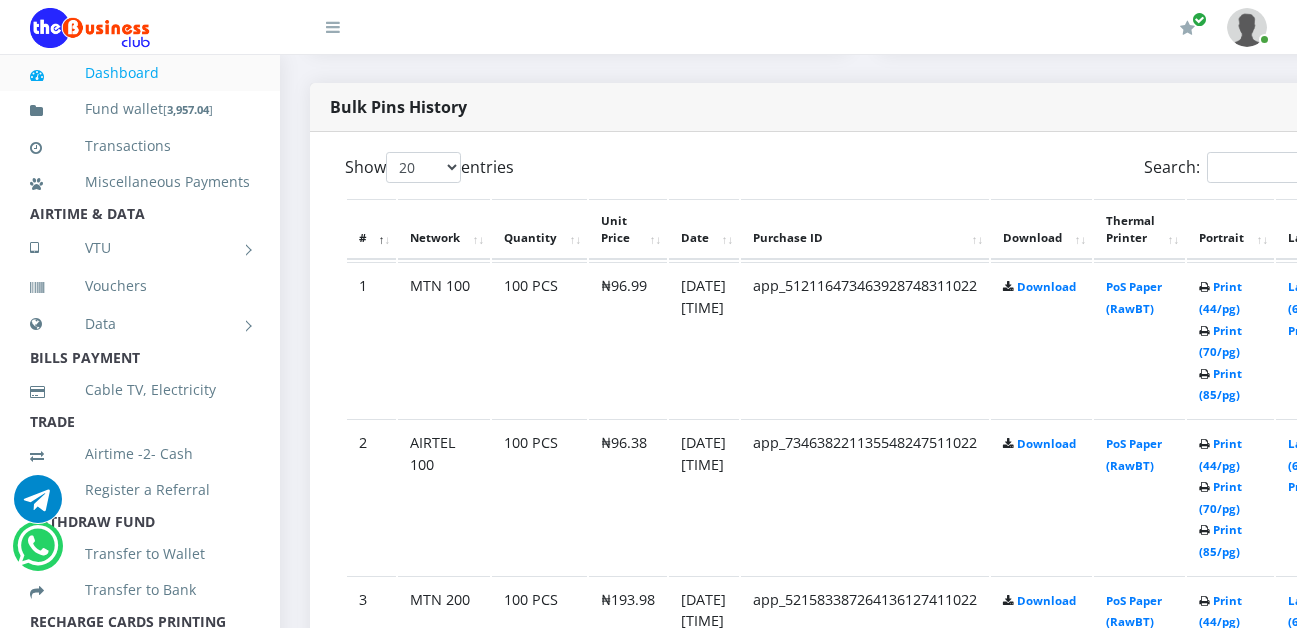 scroll, scrollTop: 0, scrollLeft: 0, axis: both 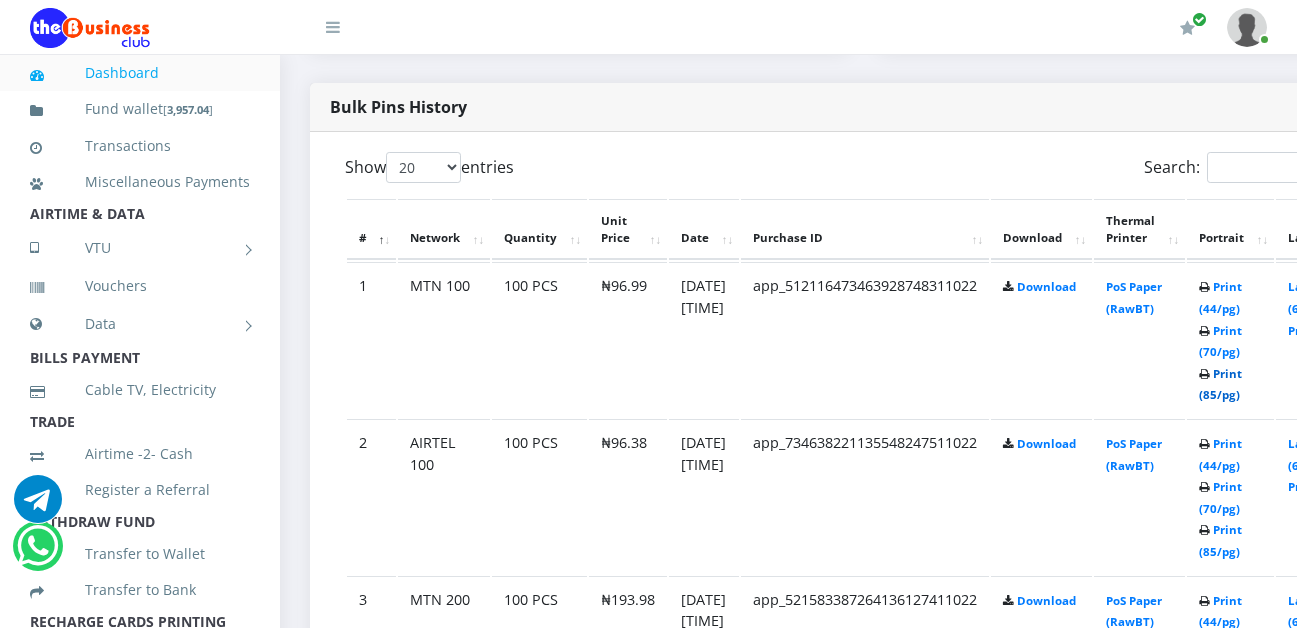 click on "Print (85/pg)" at bounding box center (1220, 384) 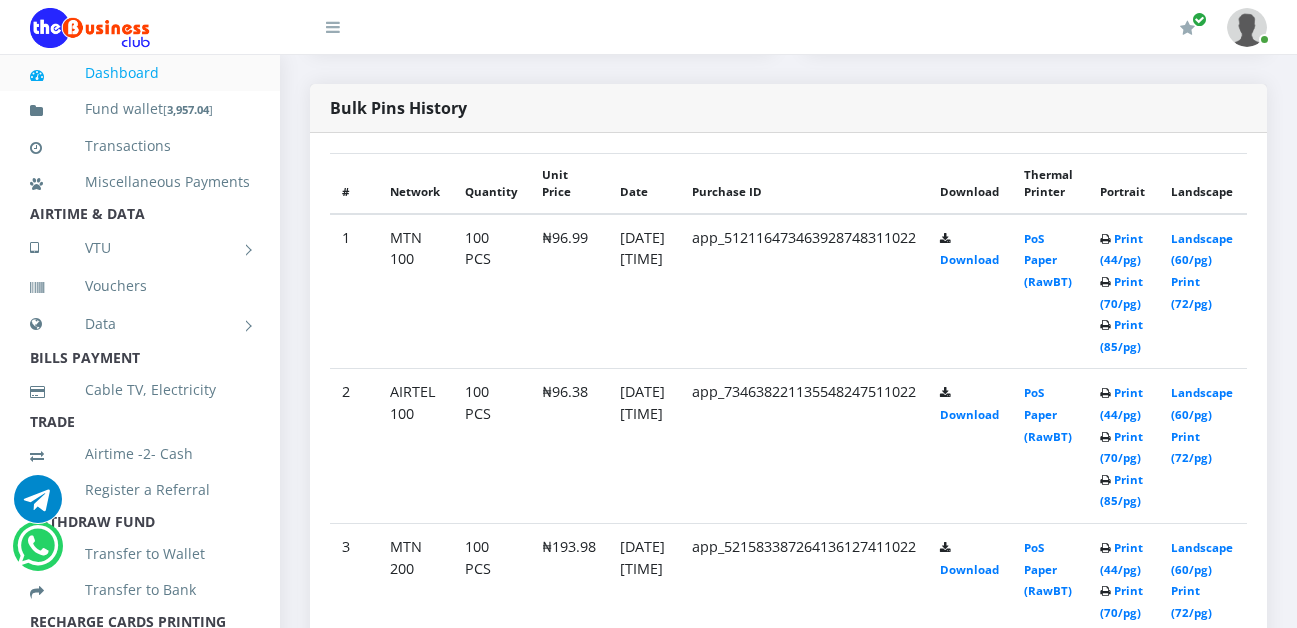 scroll, scrollTop: 979, scrollLeft: 0, axis: vertical 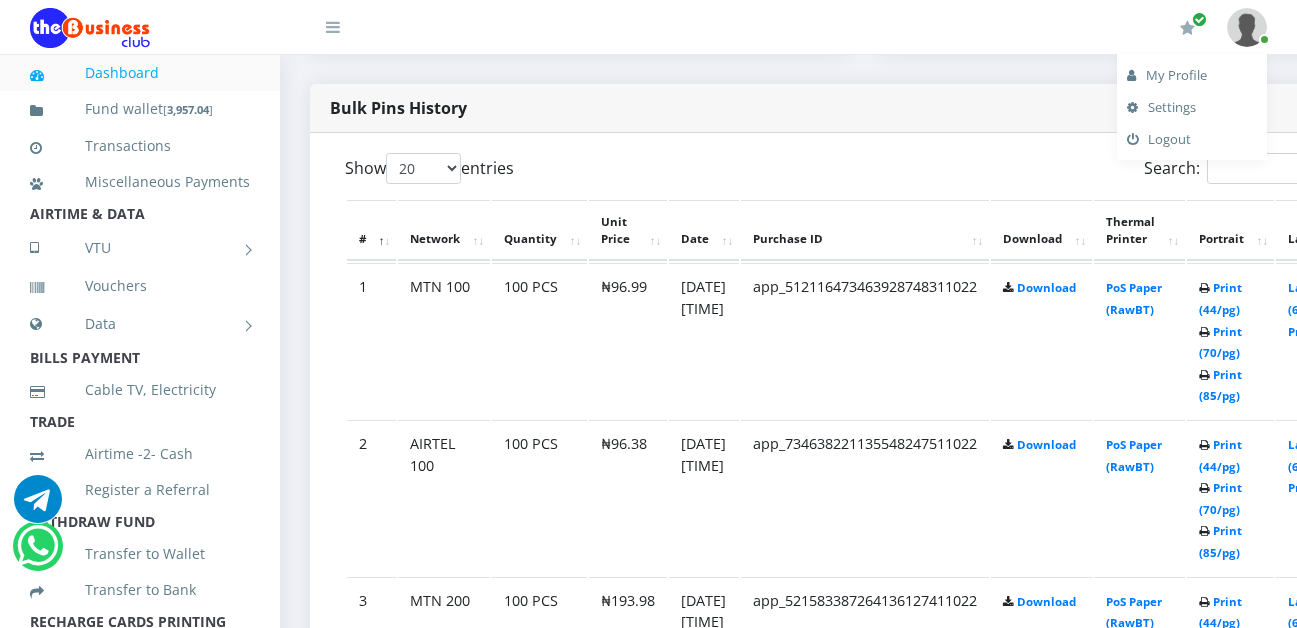 click on "Logout" at bounding box center [1192, 139] 